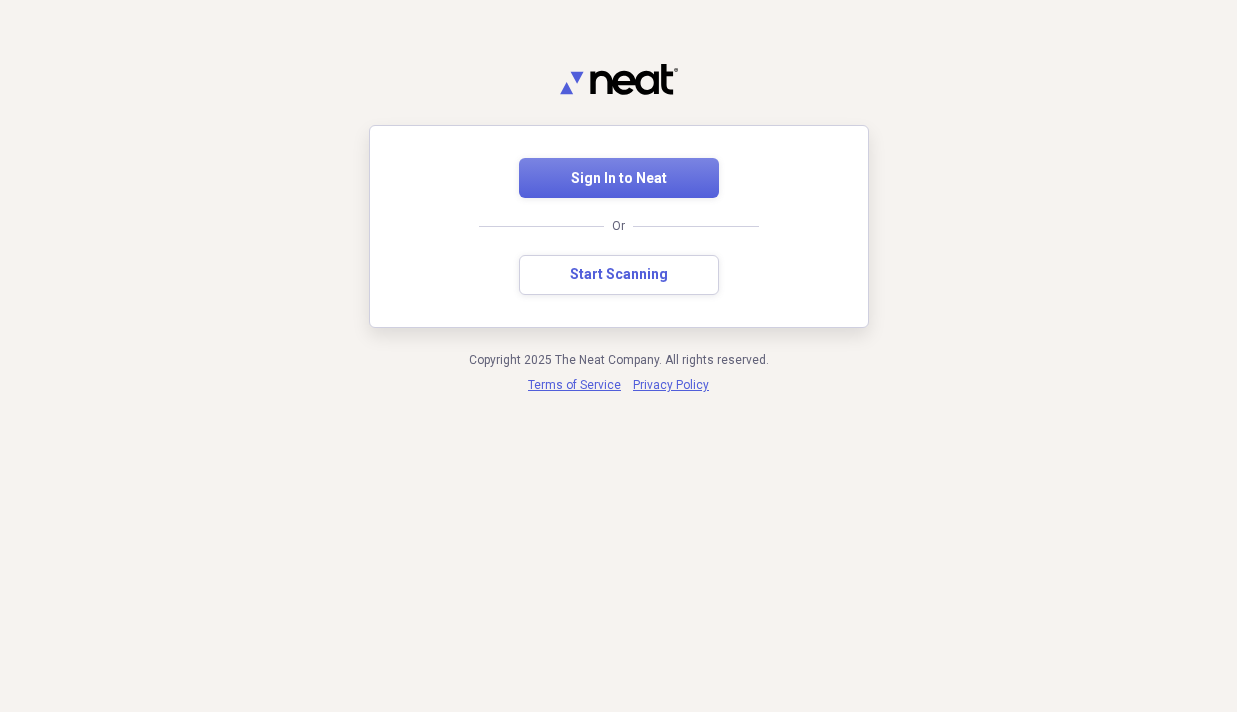 scroll, scrollTop: 0, scrollLeft: 0, axis: both 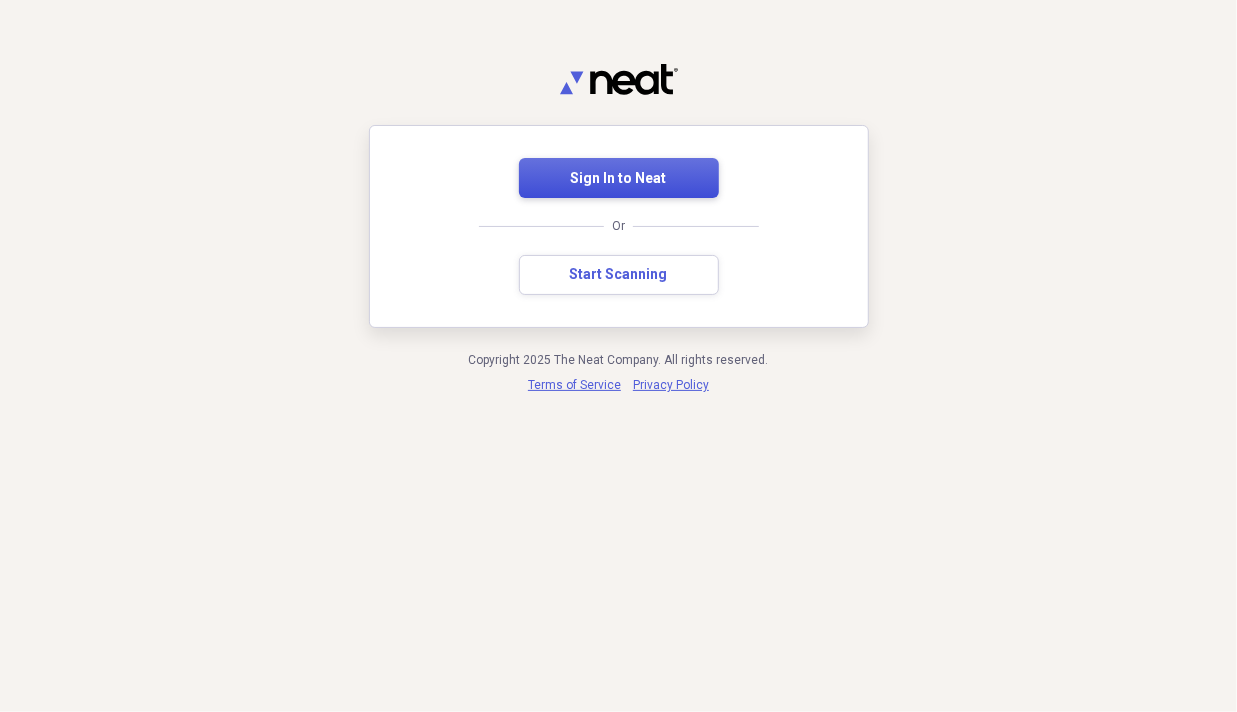 click on "Sign In to Neat" at bounding box center (619, 178) 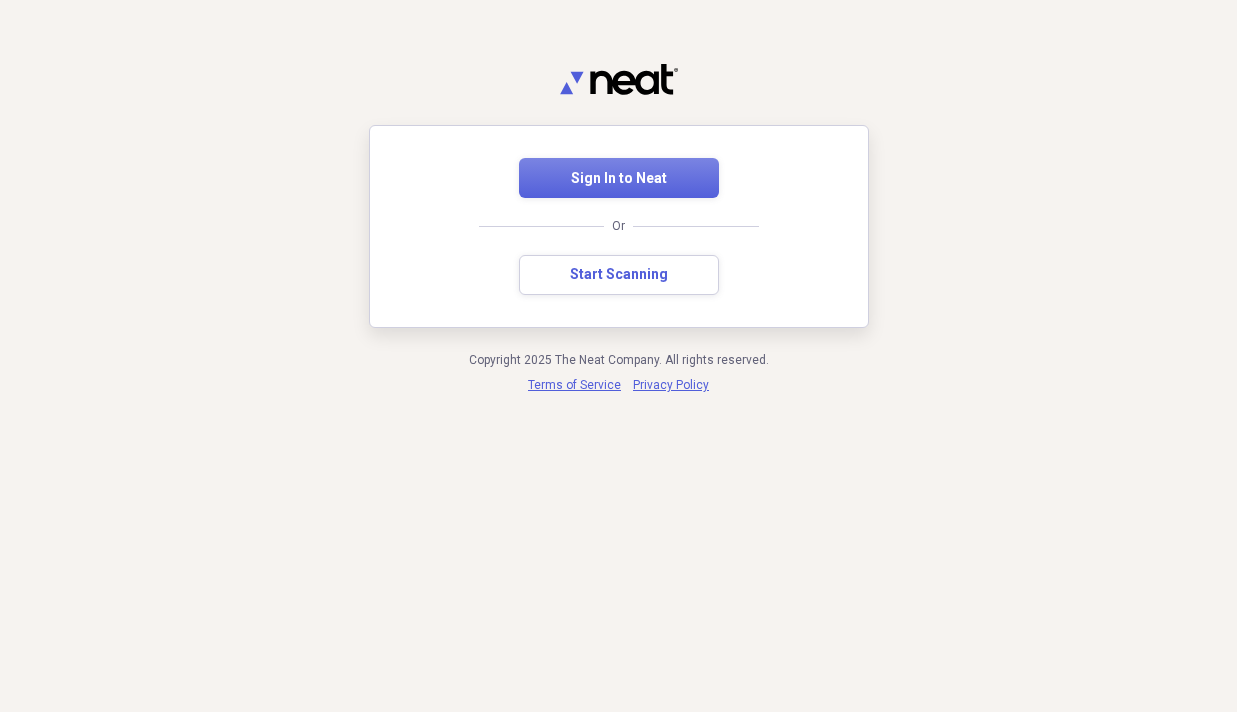 scroll, scrollTop: 0, scrollLeft: 0, axis: both 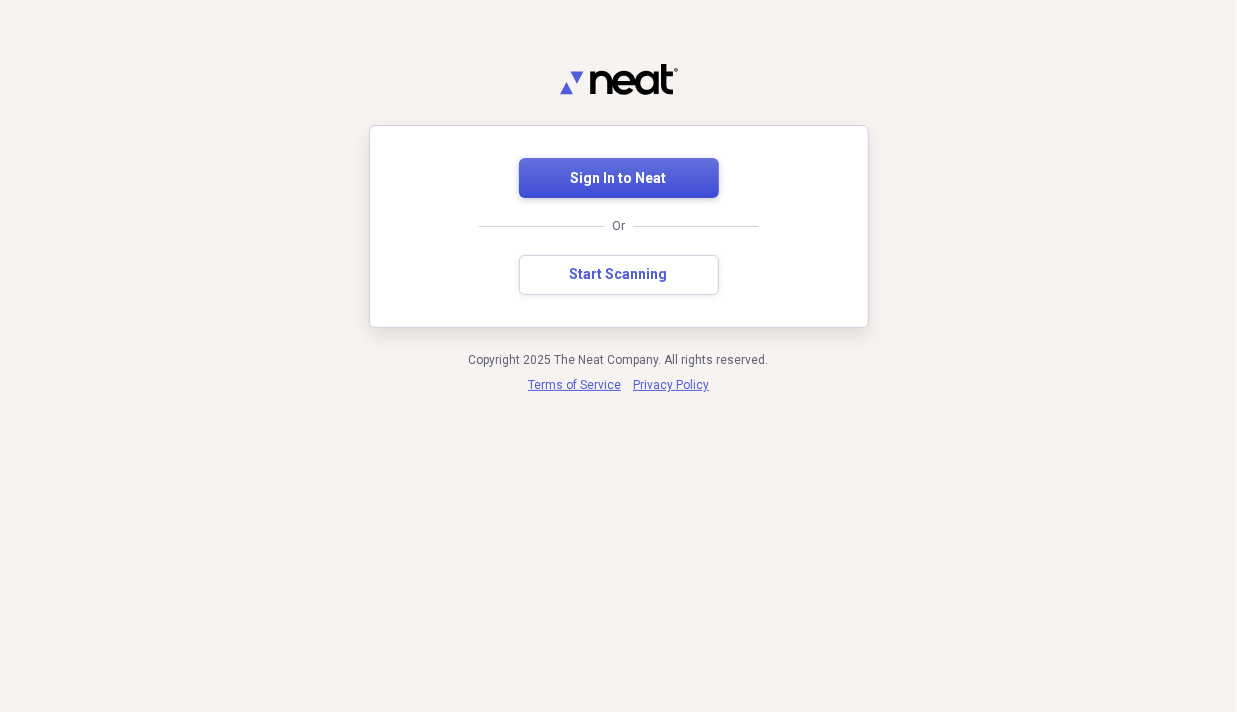 click on "Sign In to Neat" at bounding box center [619, 178] 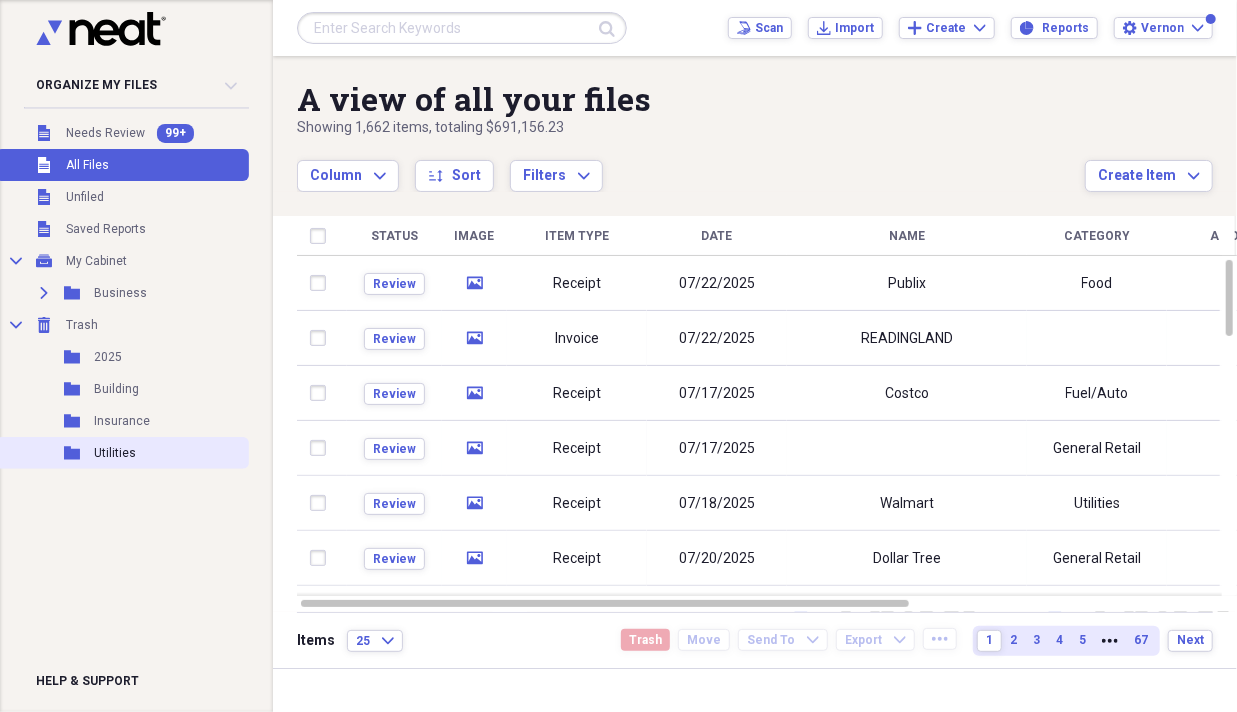 drag, startPoint x: 76, startPoint y: 0, endPoint x: 122, endPoint y: 454, distance: 456.32443 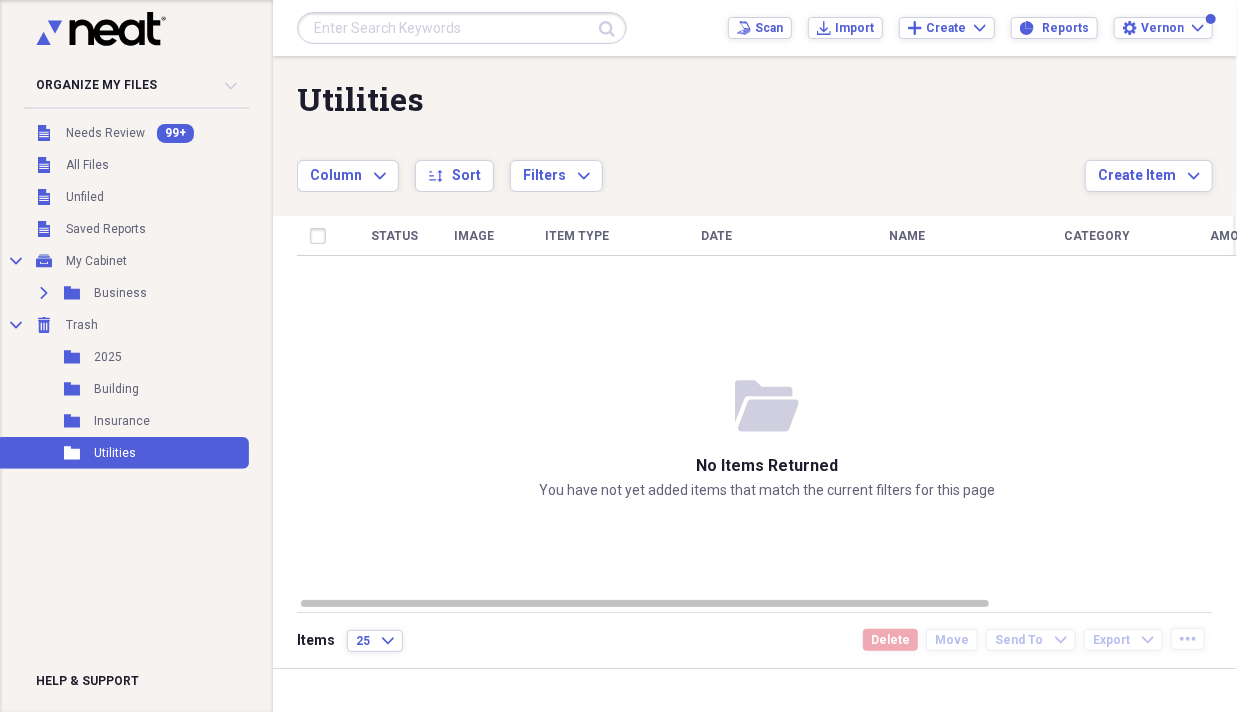 click on "Utilities" at bounding box center (115, 453) 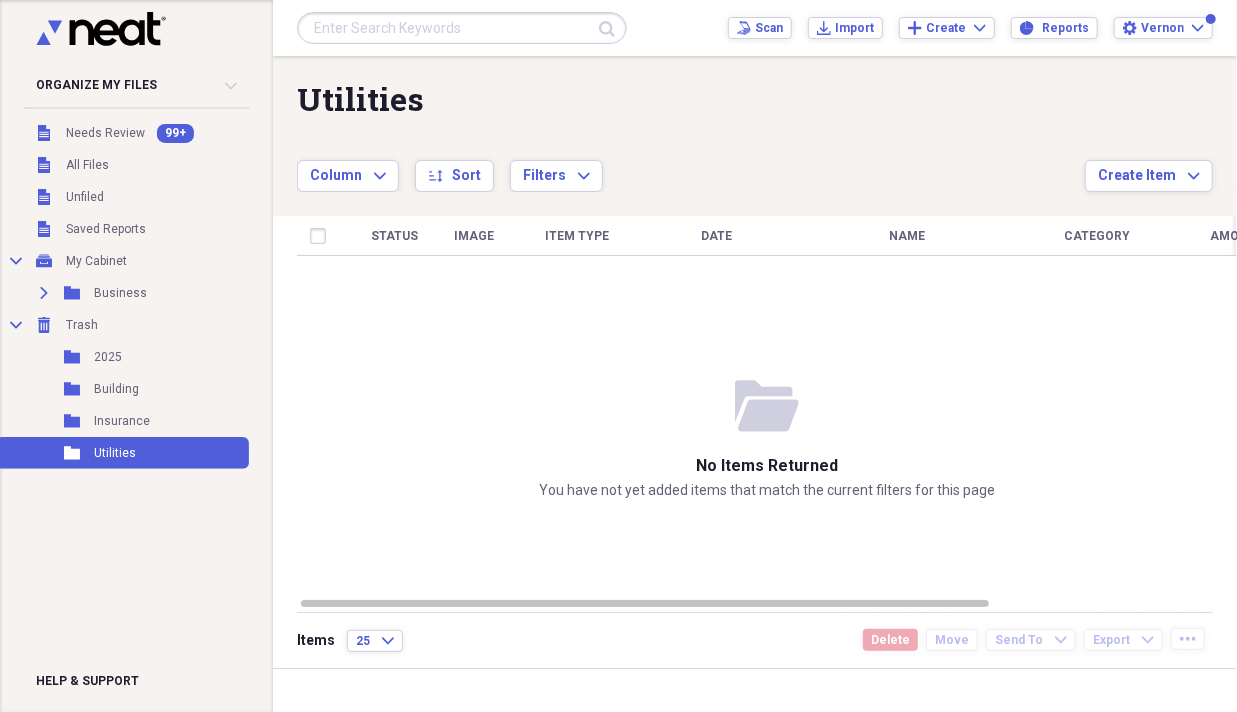 drag, startPoint x: 18, startPoint y: 0, endPoint x: 109, endPoint y: 444, distance: 453.22952 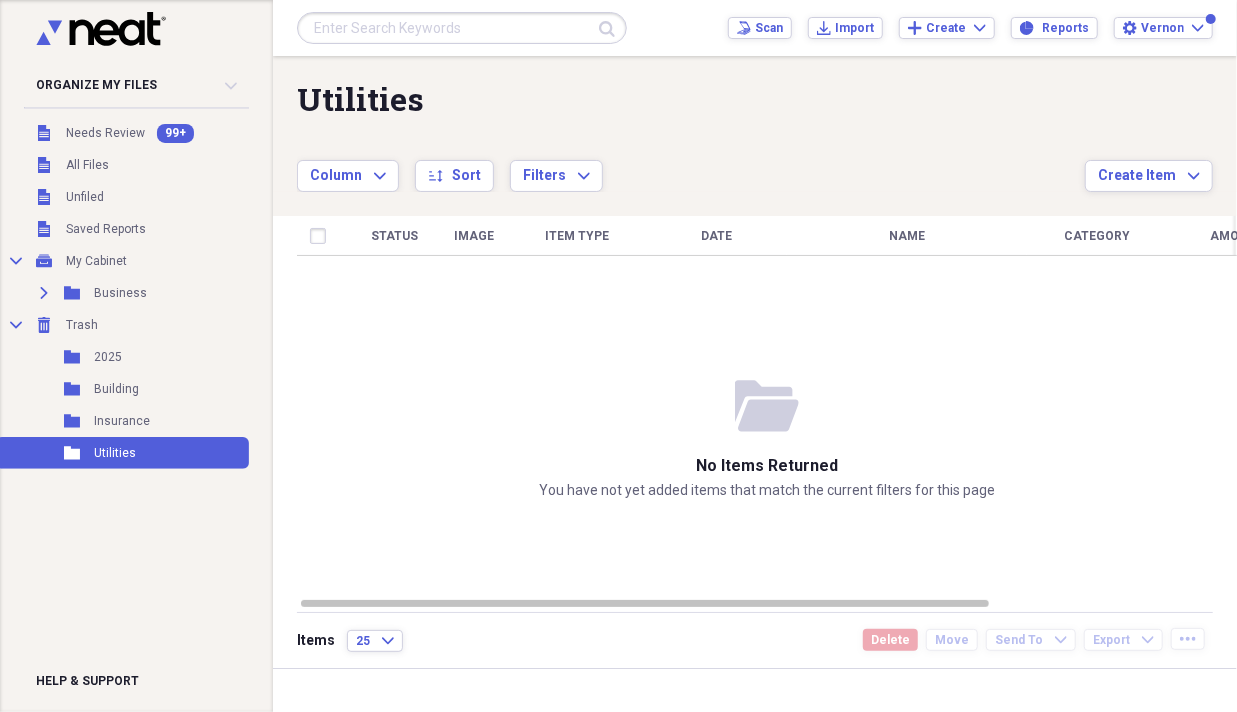 click 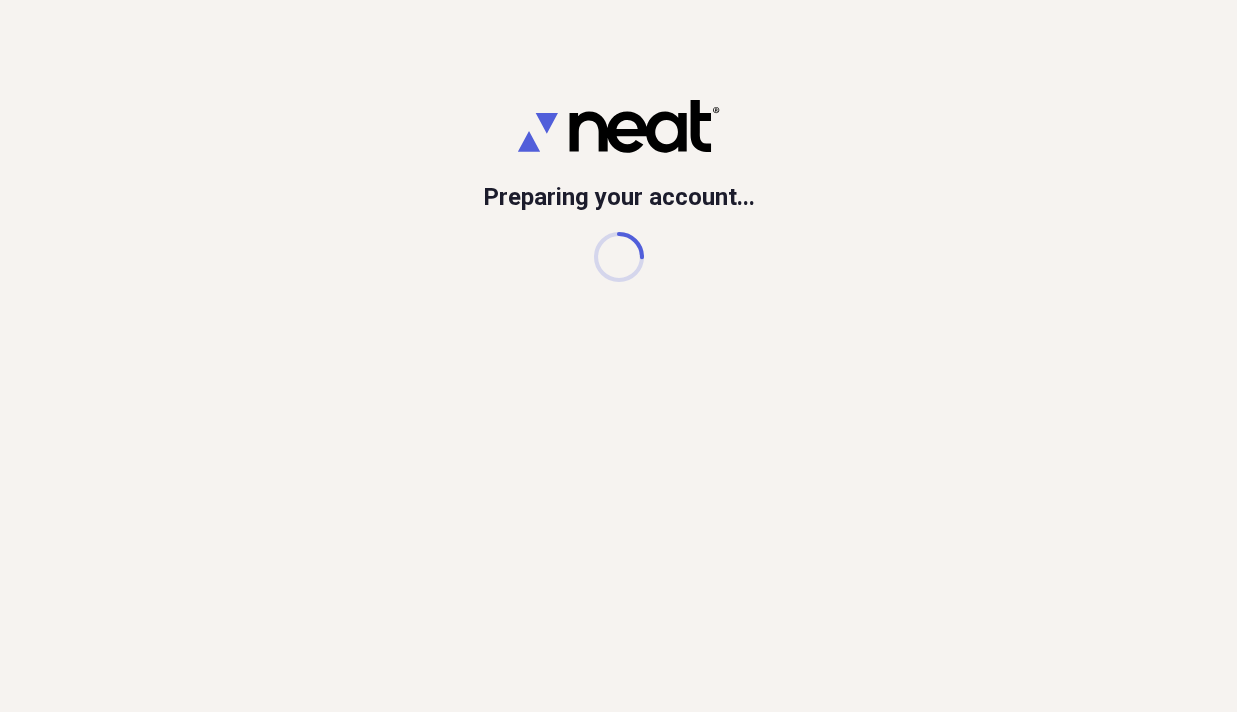 scroll, scrollTop: 0, scrollLeft: 0, axis: both 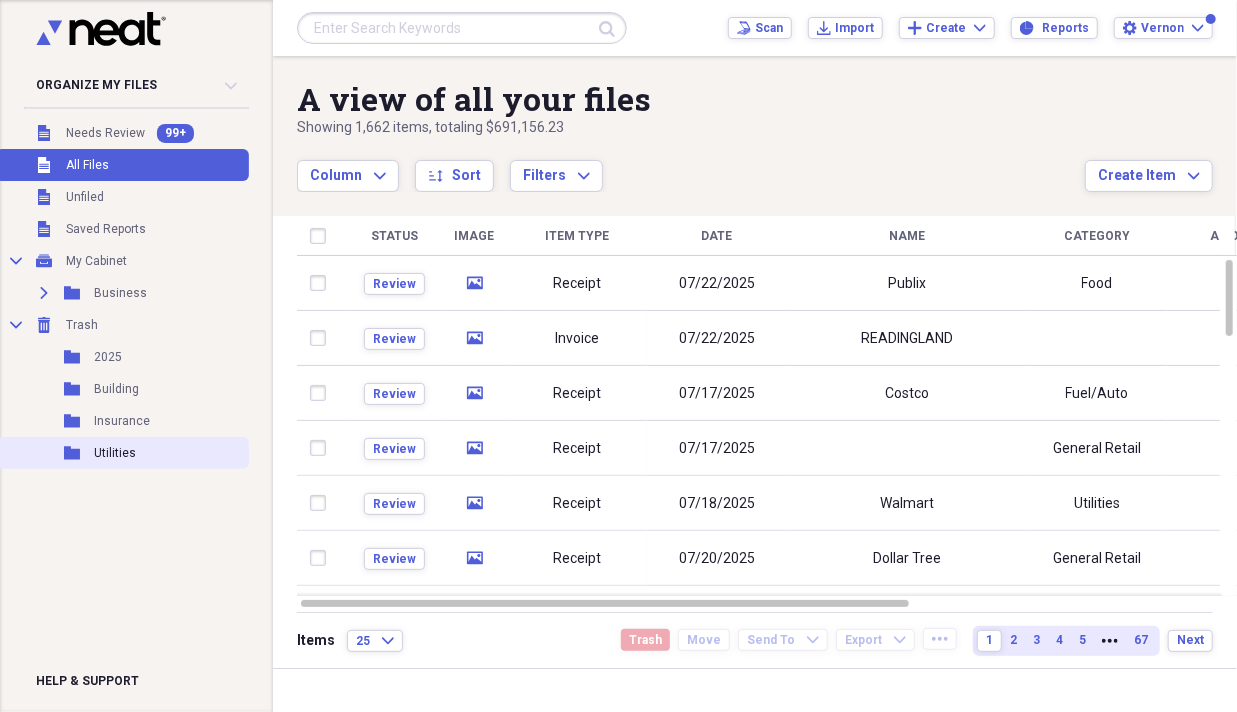 click 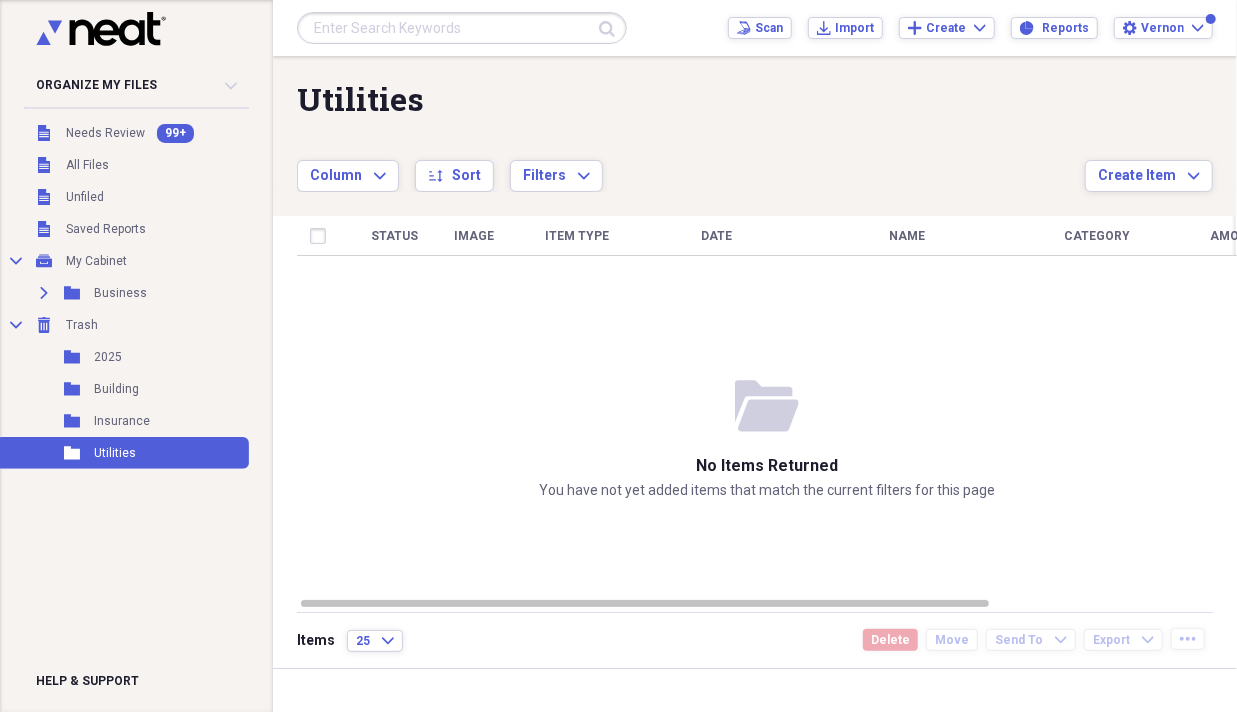 click on "Folder Utilities" at bounding box center [122, 453] 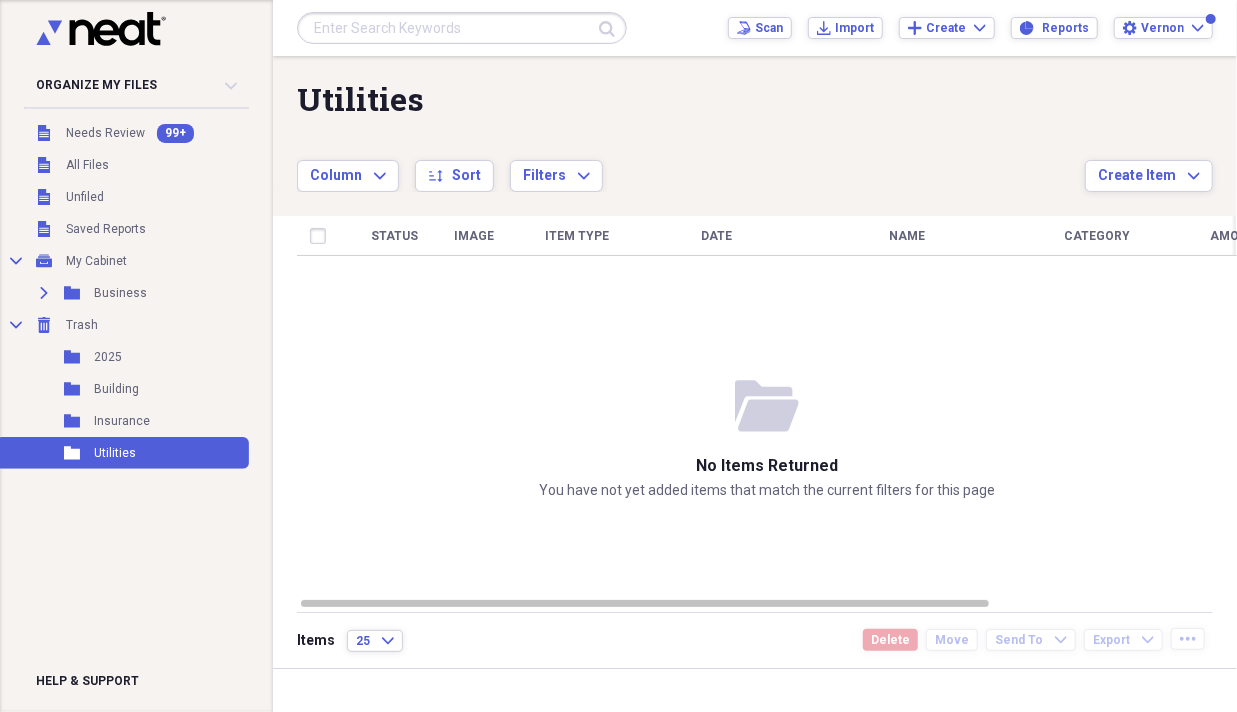 drag, startPoint x: 31, startPoint y: 0, endPoint x: 55, endPoint y: 444, distance: 444.64816 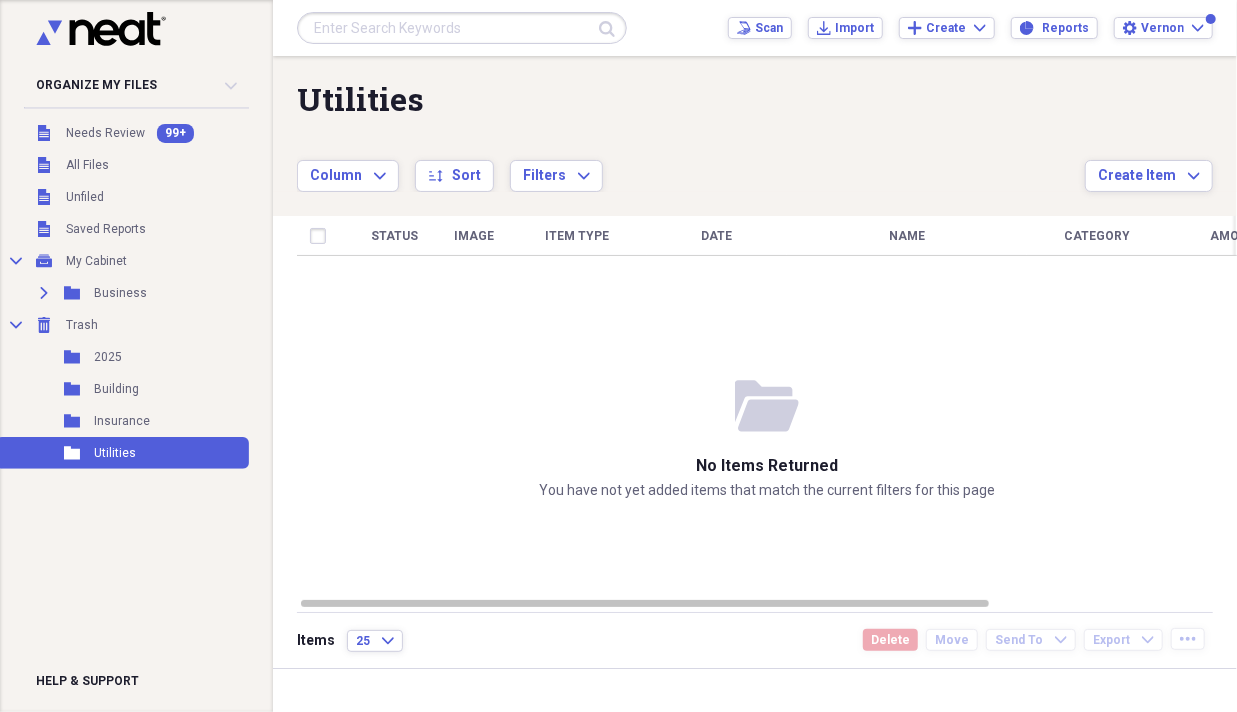 click 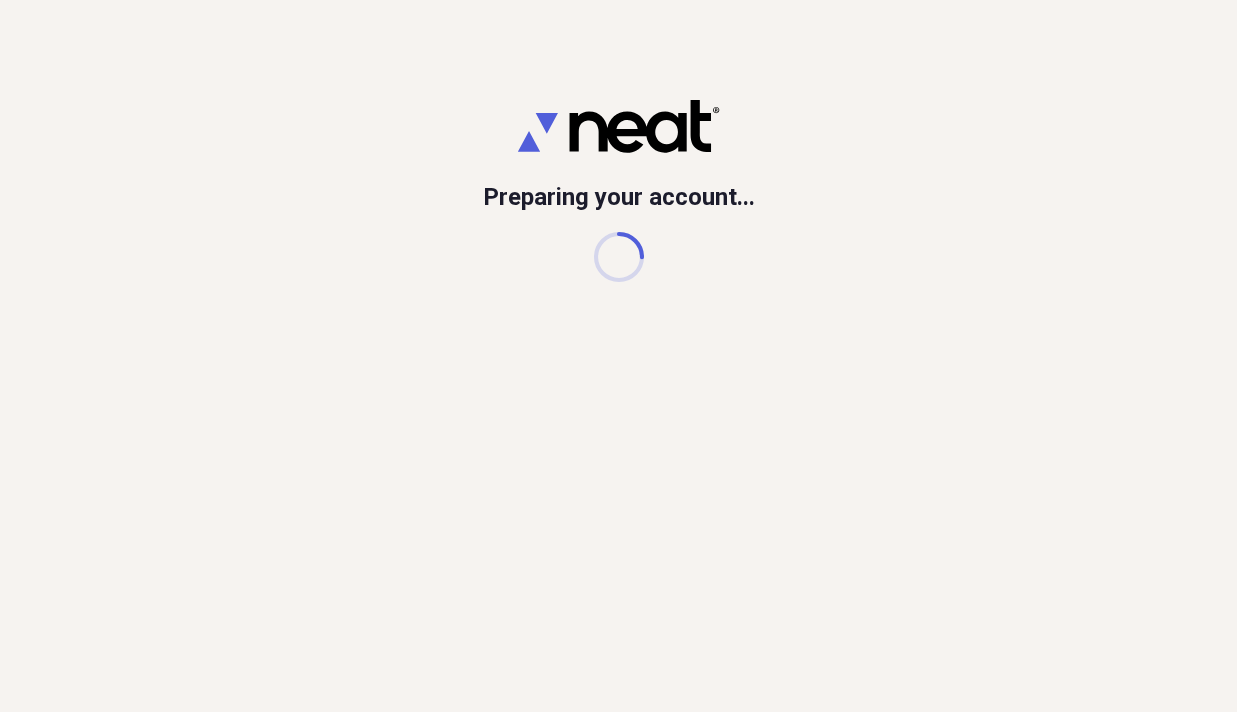scroll, scrollTop: 0, scrollLeft: 0, axis: both 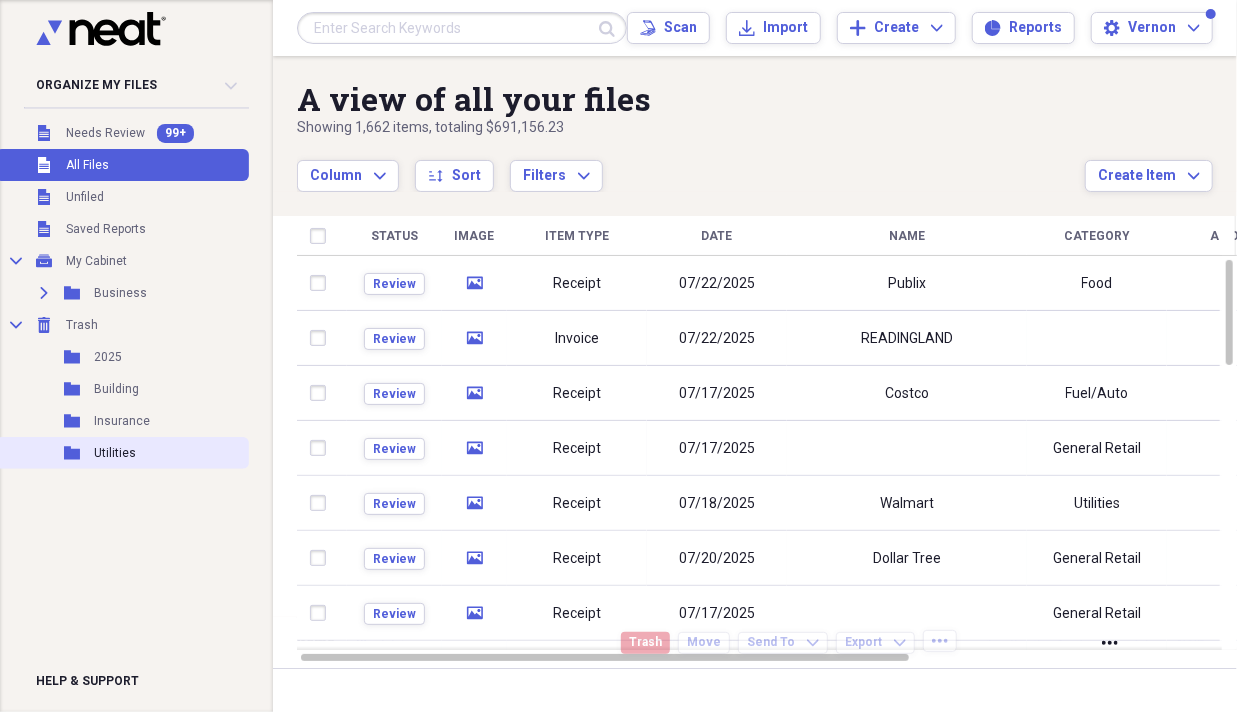 drag, startPoint x: 9, startPoint y: 0, endPoint x: 67, endPoint y: 442, distance: 445.78918 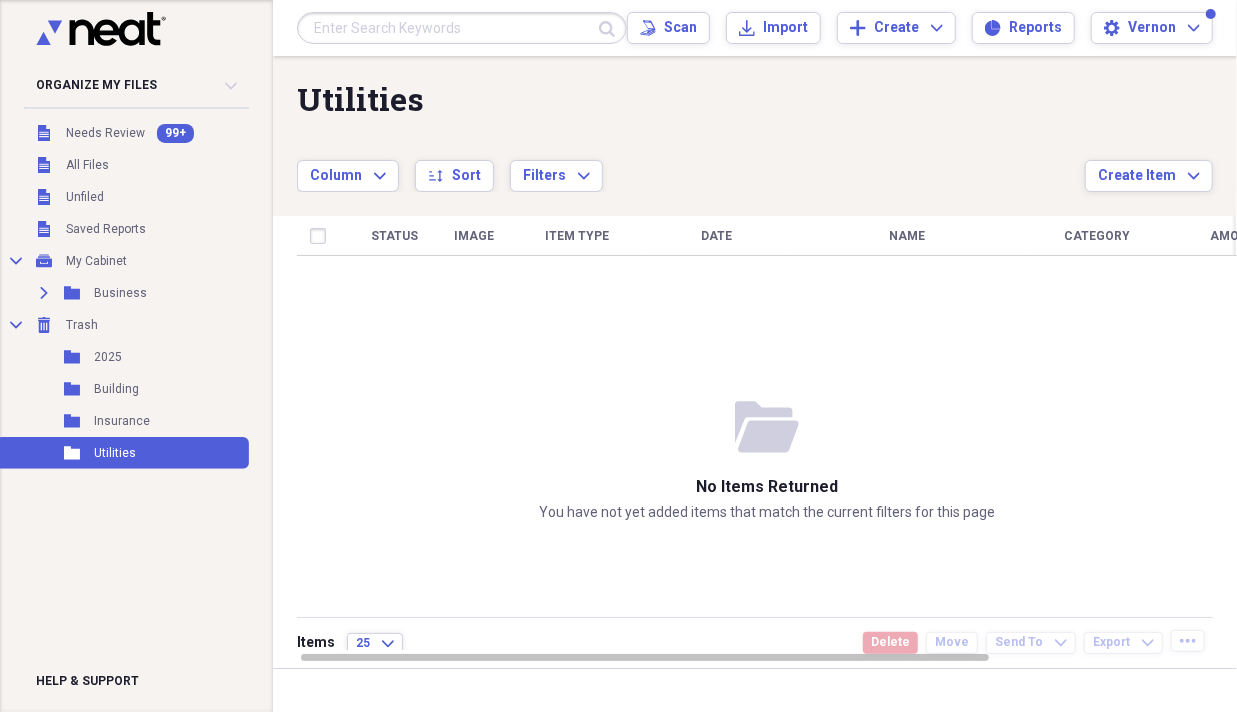 click on "Status Image Item Type Date Name Category Amount Source Date Added chevron-down" at bounding box center (767, 433) 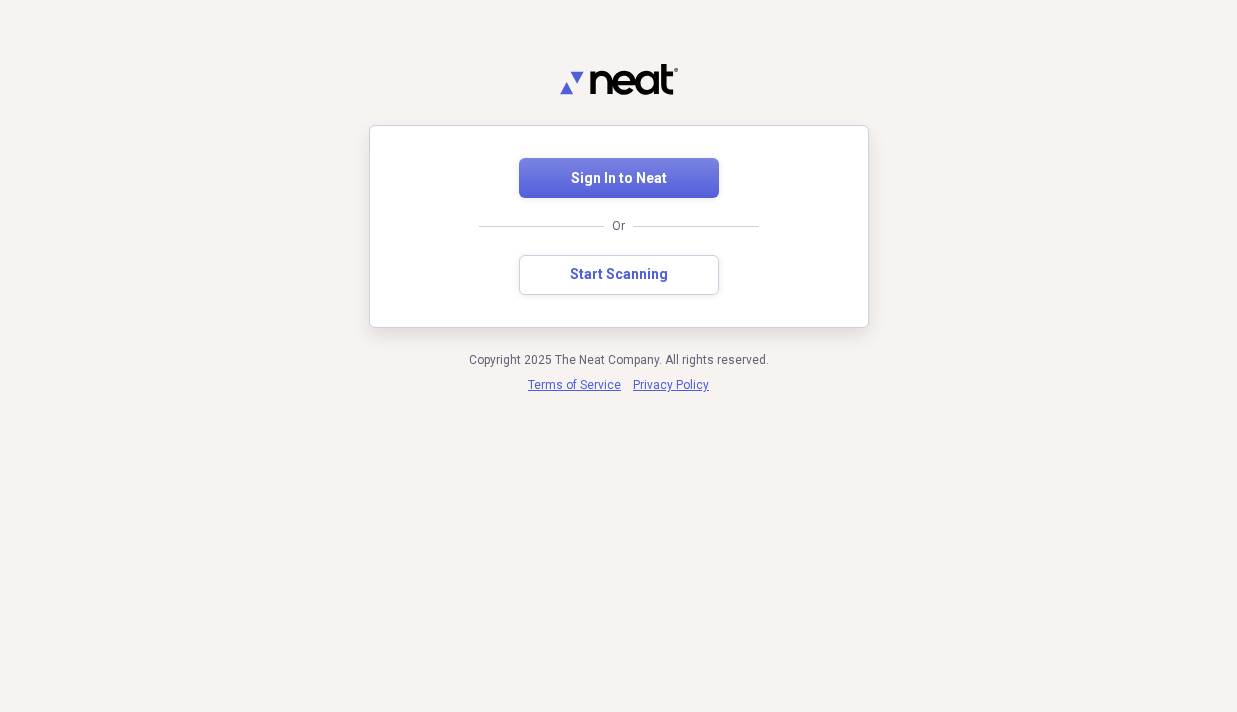 scroll, scrollTop: 0, scrollLeft: 0, axis: both 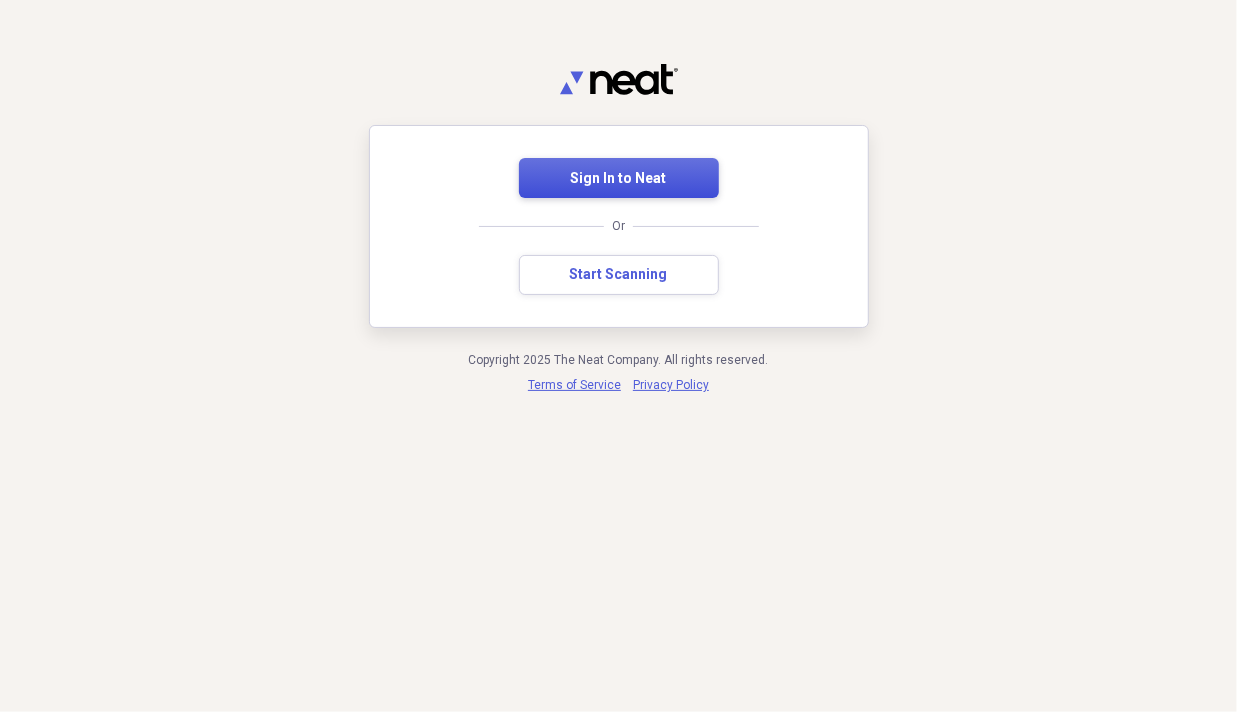 click on "Sign In to Neat" at bounding box center (619, 178) 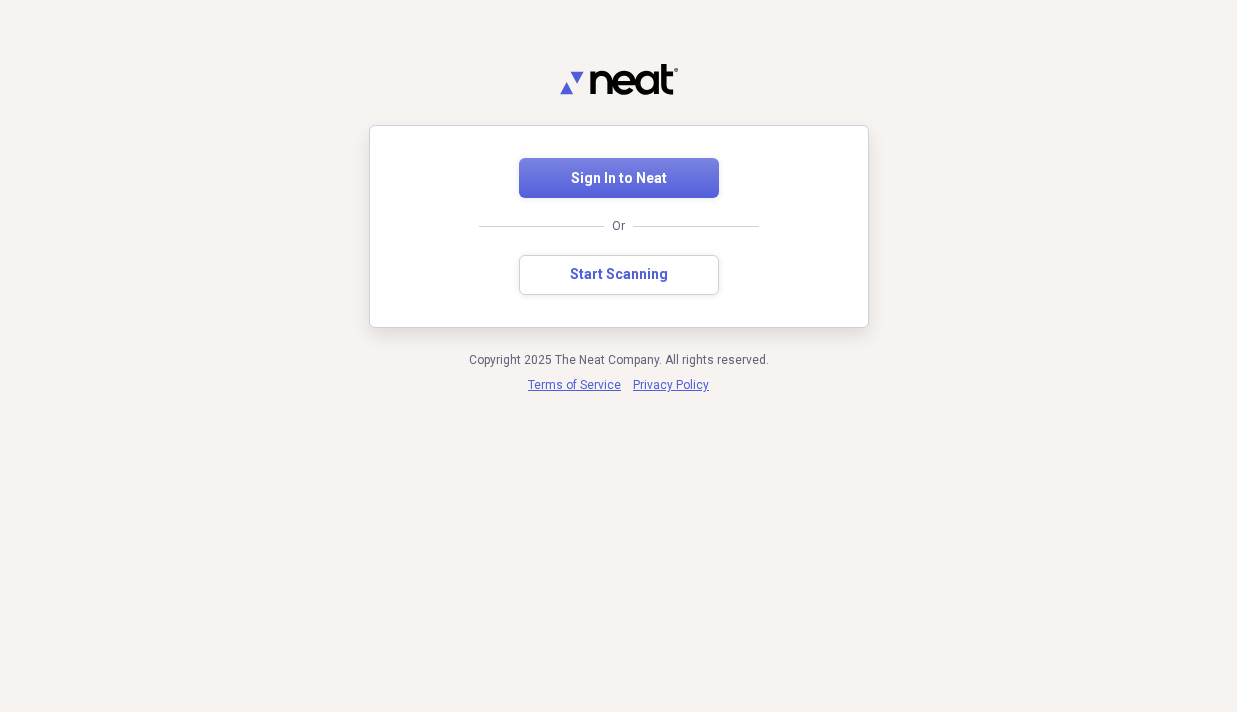 scroll, scrollTop: 0, scrollLeft: 0, axis: both 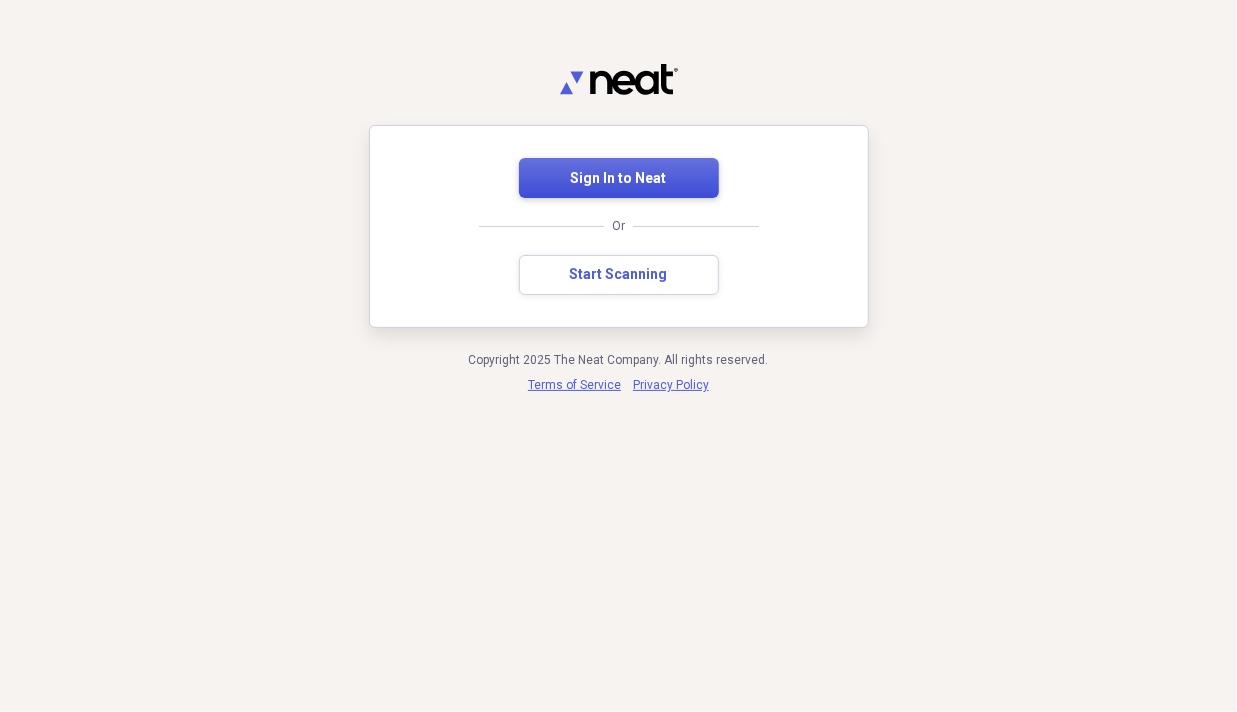 click on "Sign In to Neat Or Start Scanning" at bounding box center (619, 226) 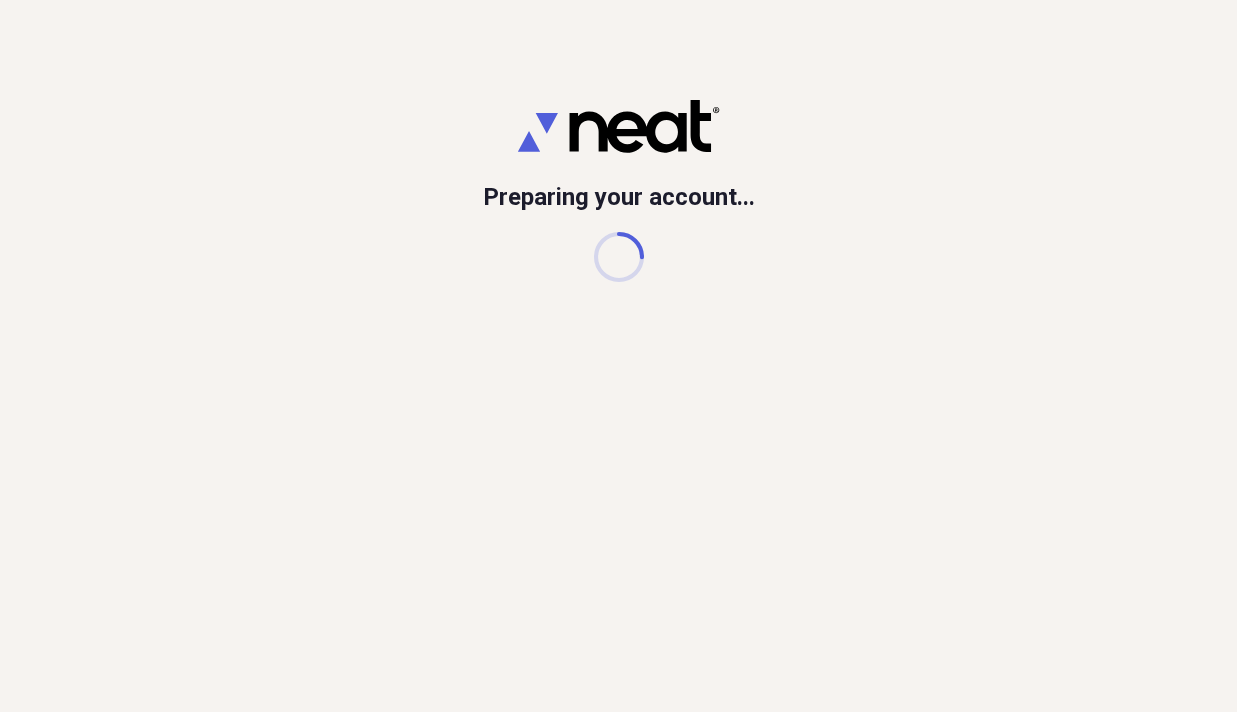 scroll, scrollTop: 0, scrollLeft: 0, axis: both 